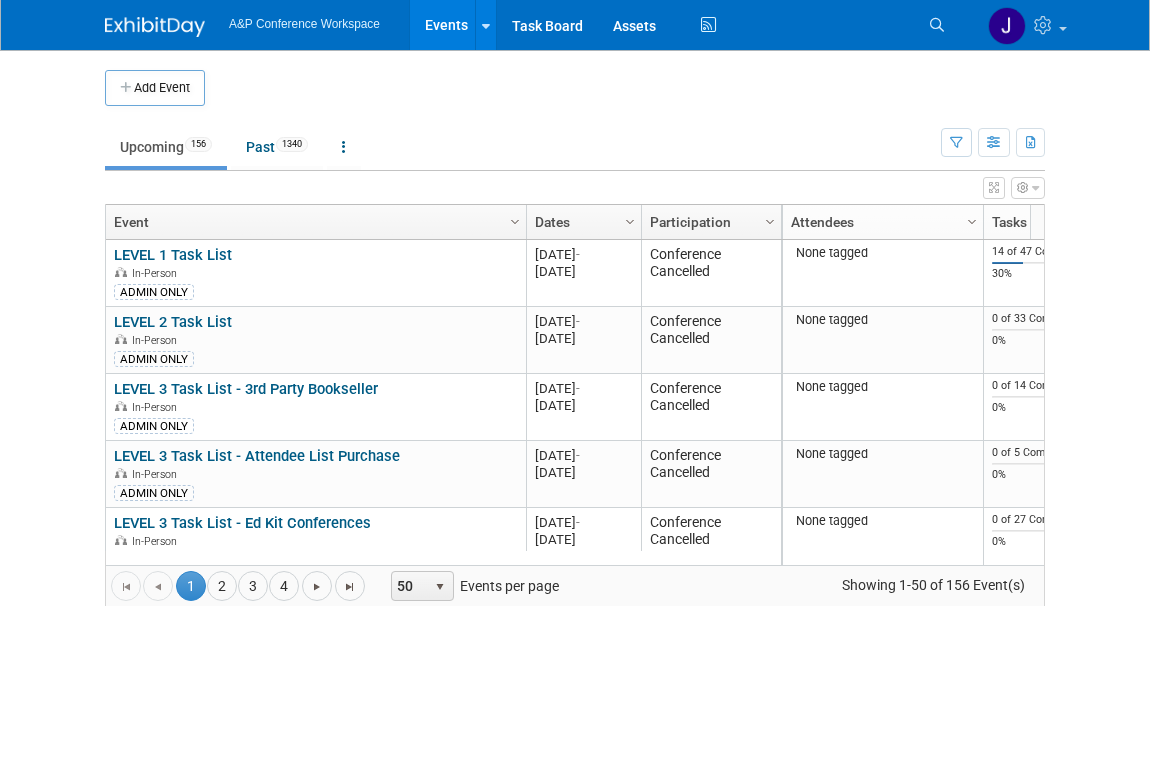 scroll, scrollTop: 0, scrollLeft: 0, axis: both 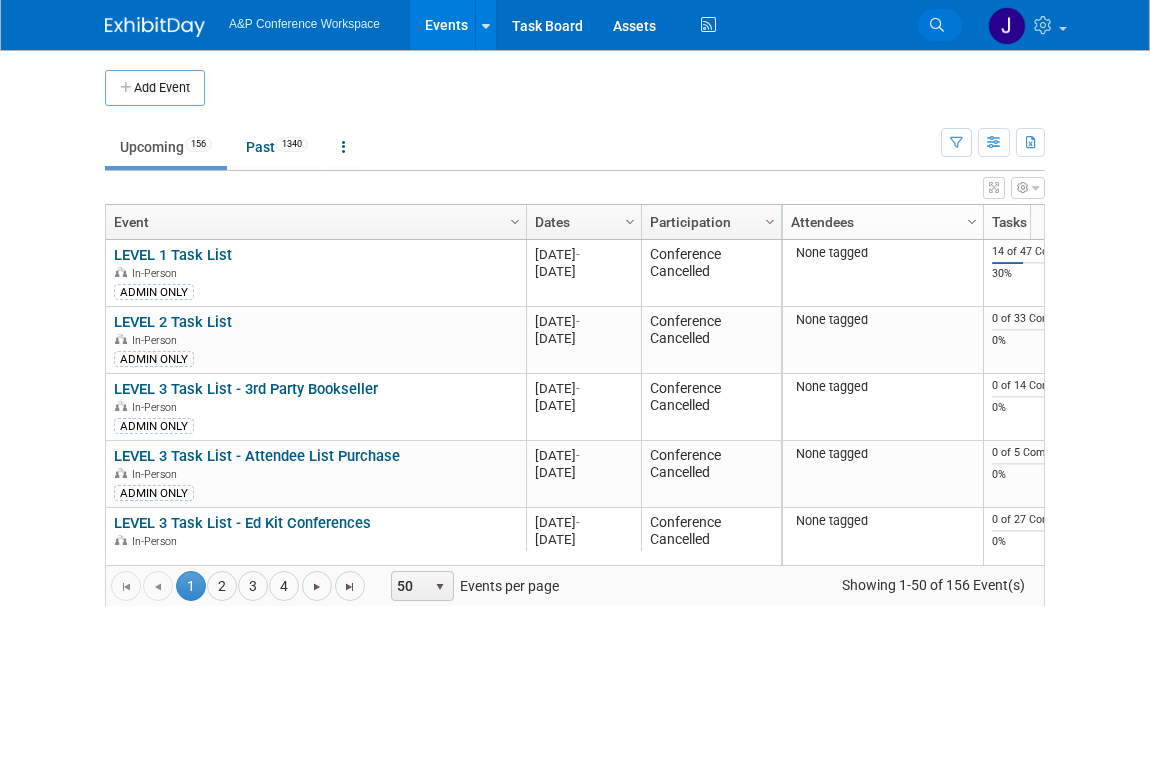 click at bounding box center (937, 25) 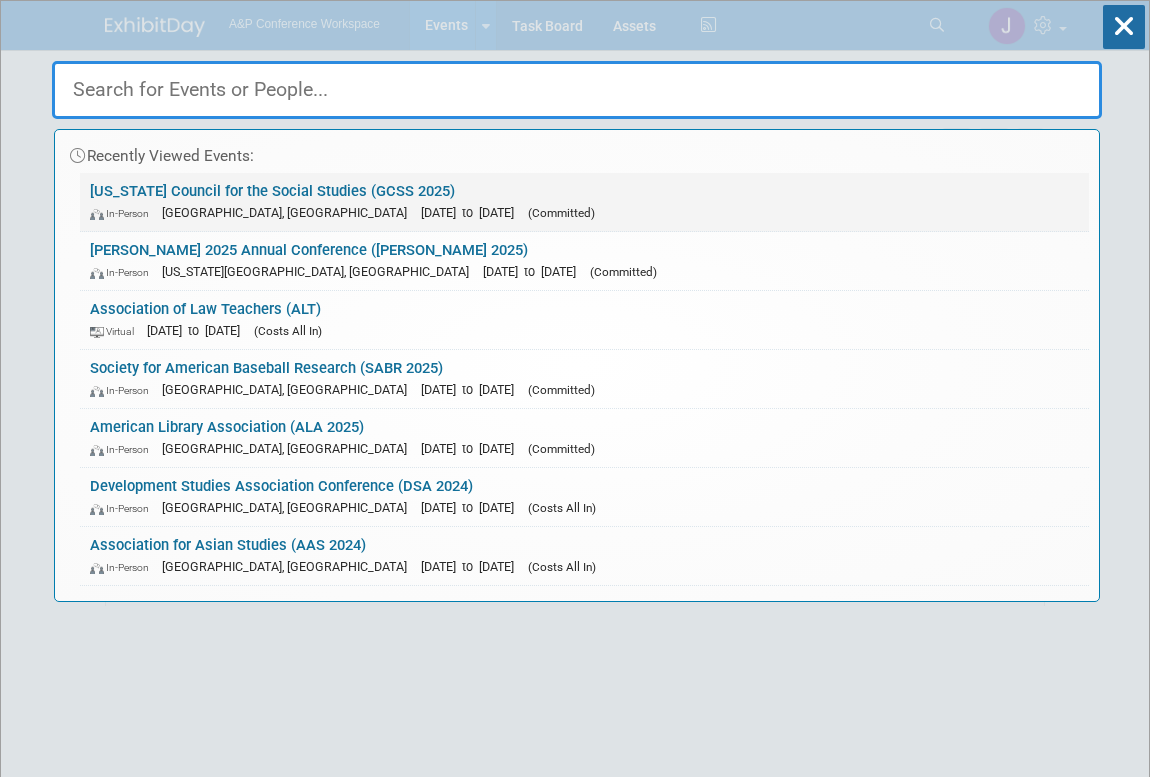 paste on "Academy of Management" 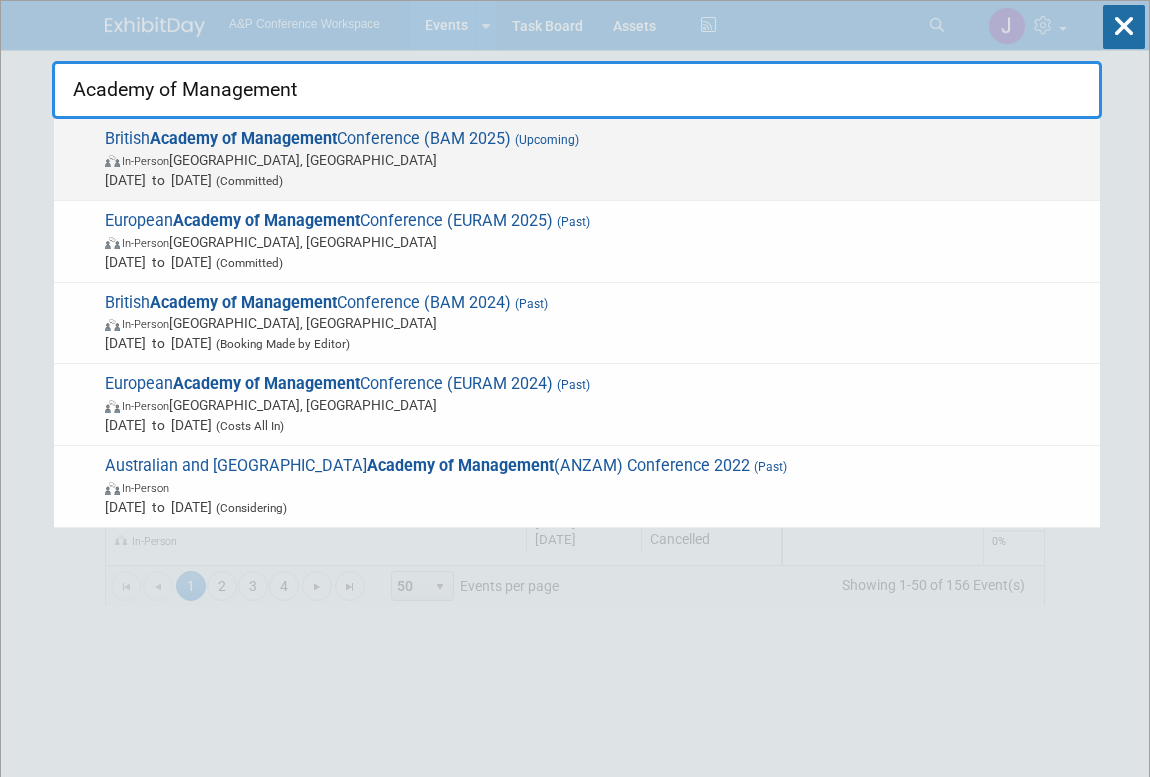 type on "Academy of Management" 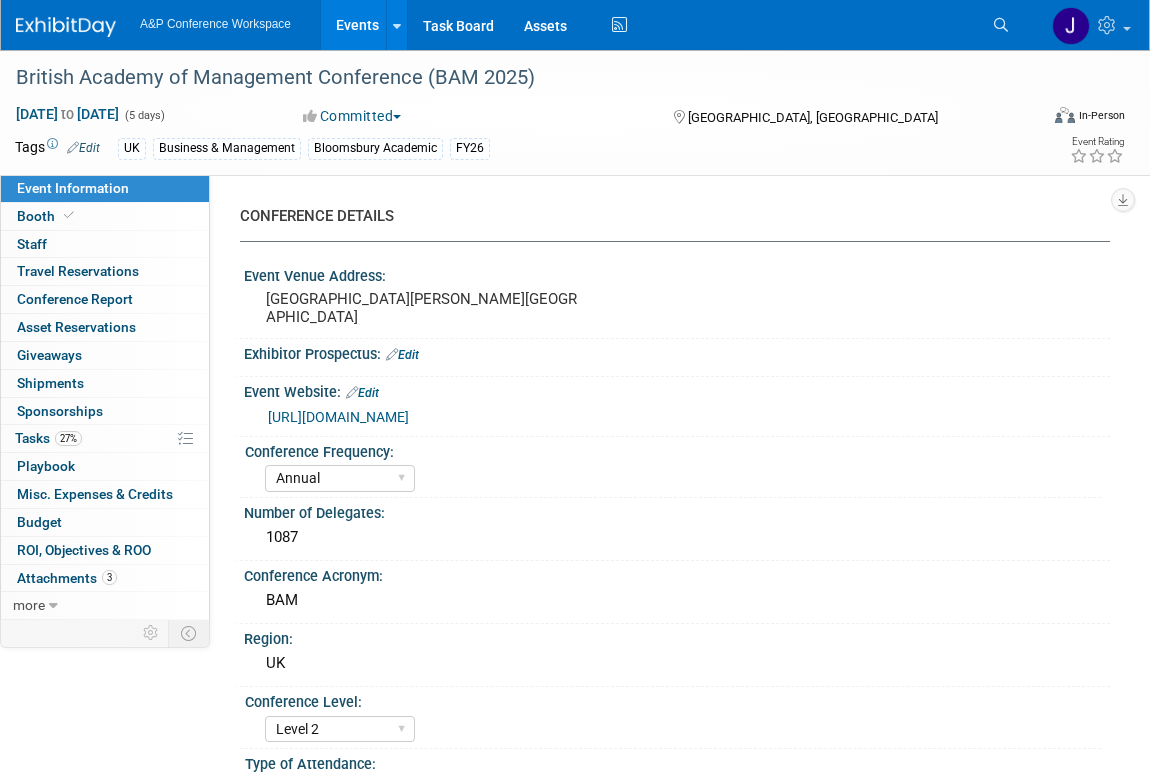 select on "Annual" 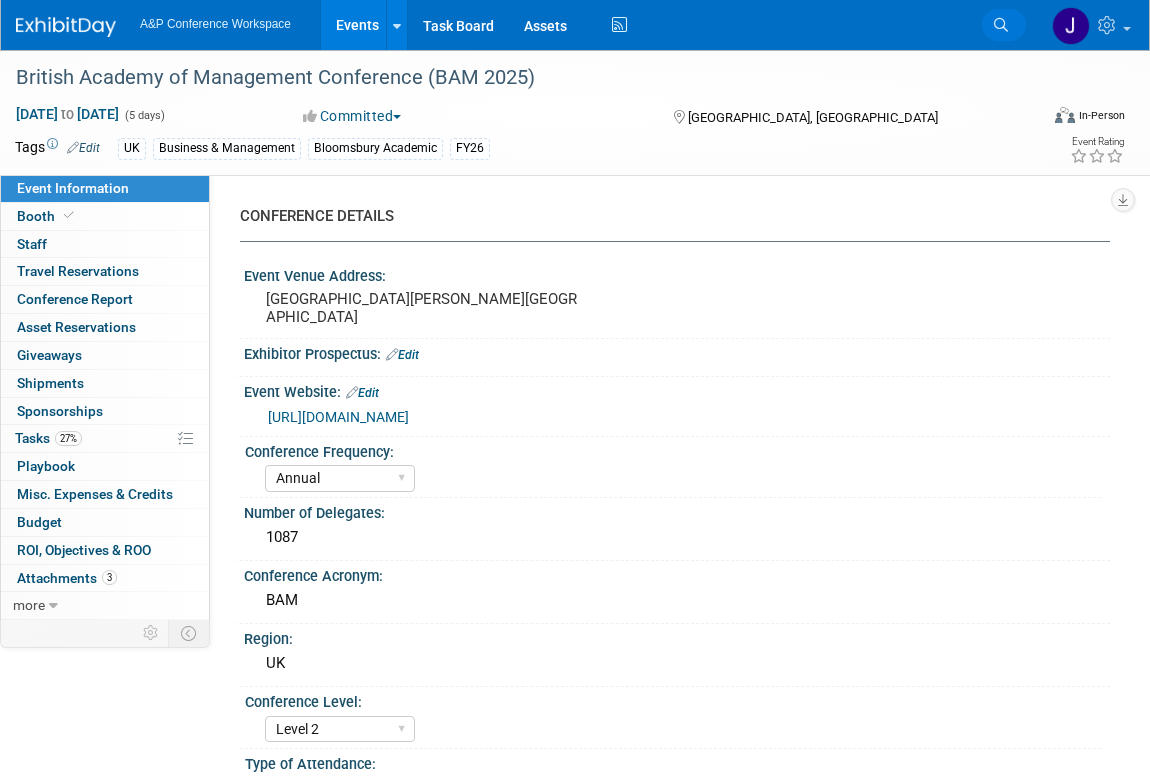 click at bounding box center (1001, 25) 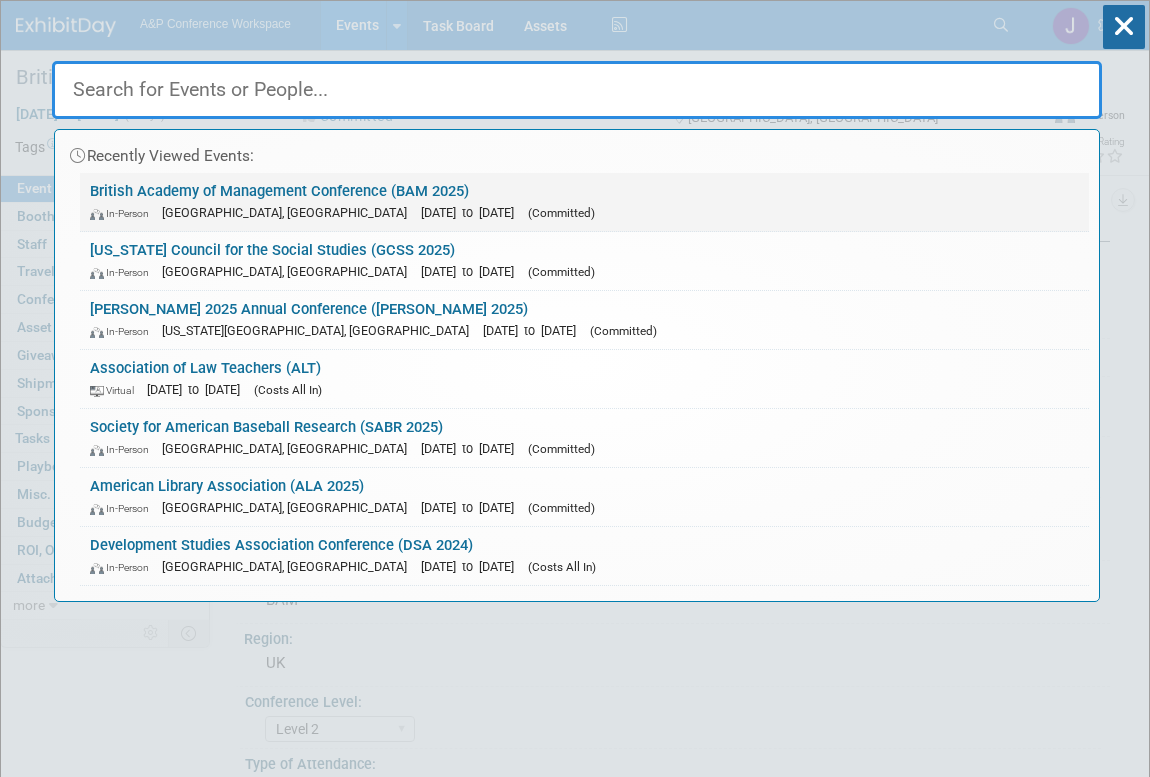paste on "Academy of Management" 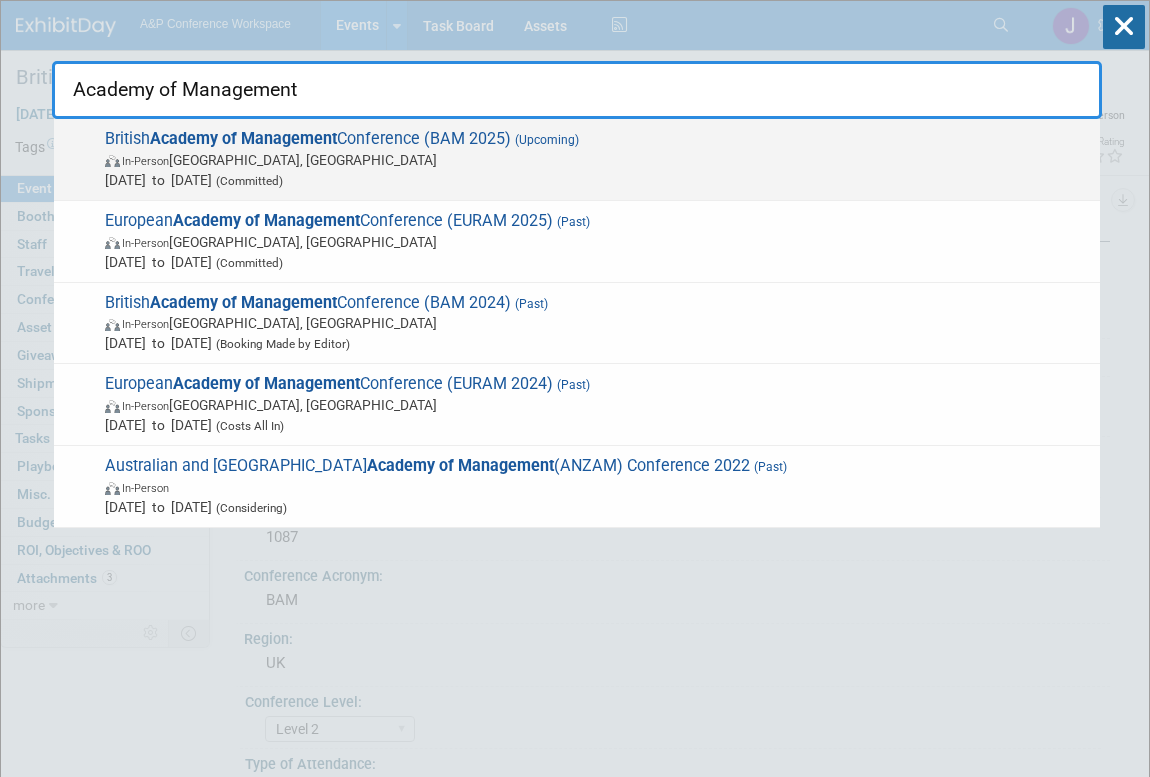 type on "Academy of Management" 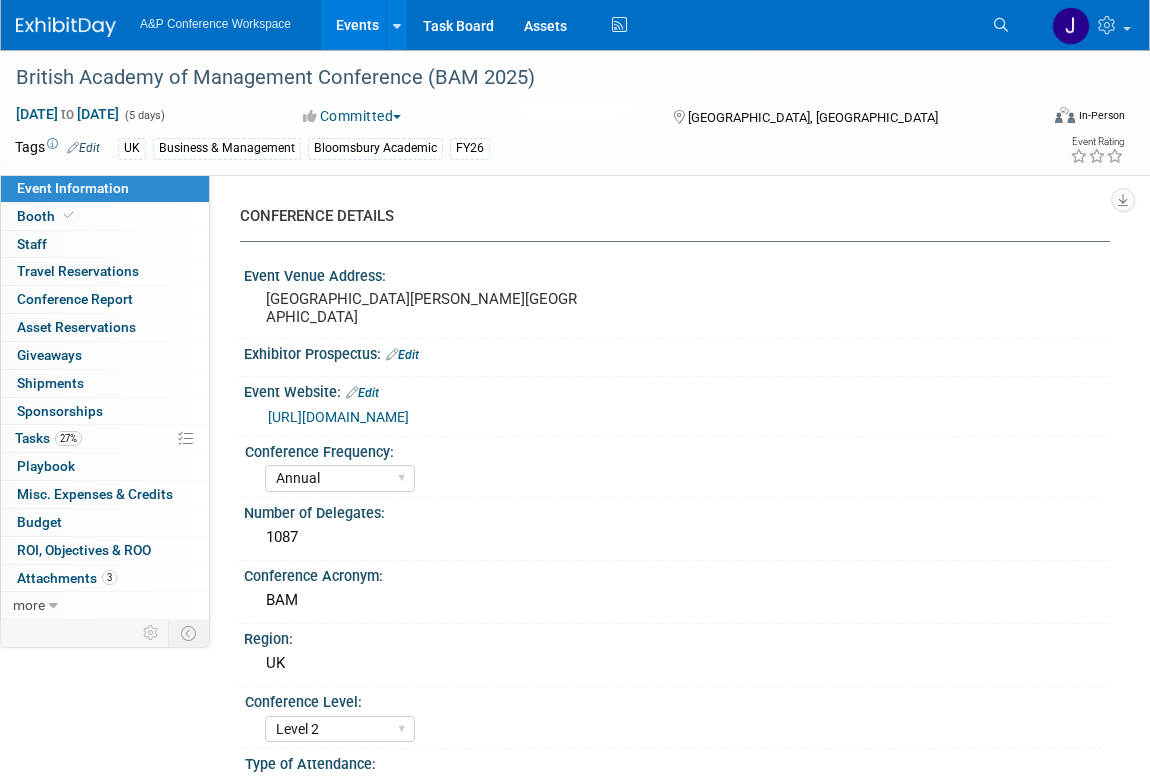 select on "Annual" 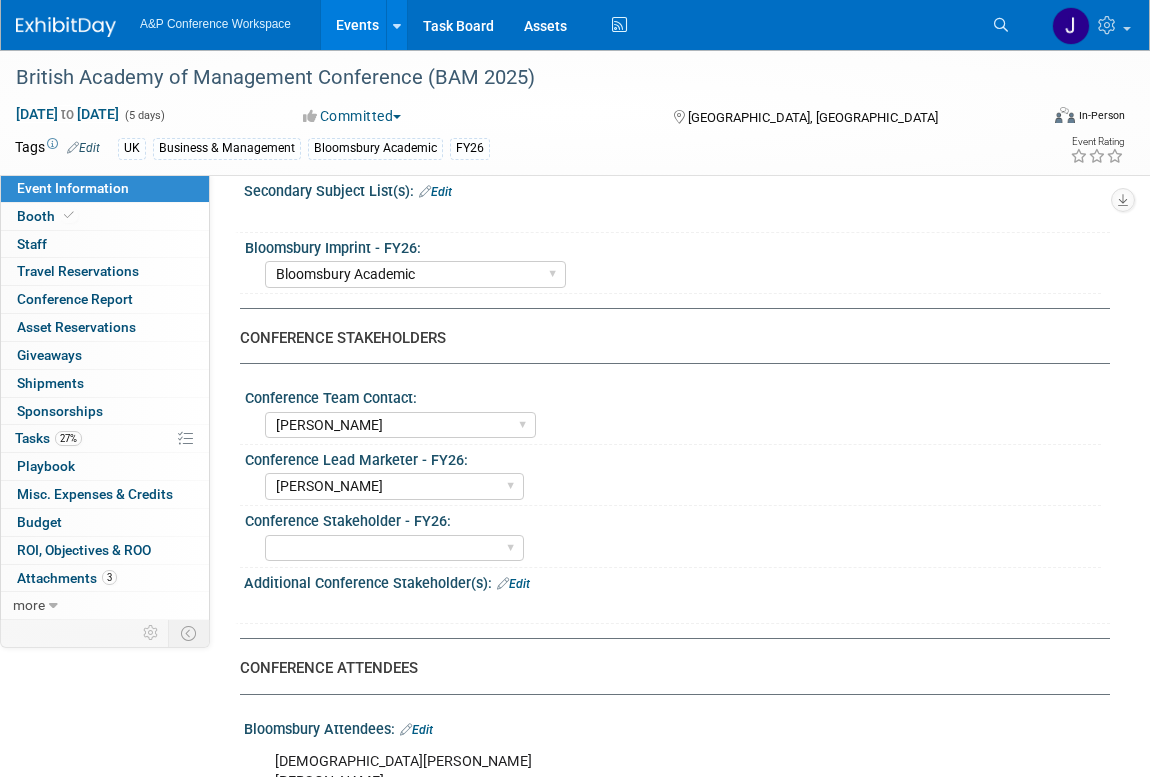 scroll, scrollTop: 818, scrollLeft: 0, axis: vertical 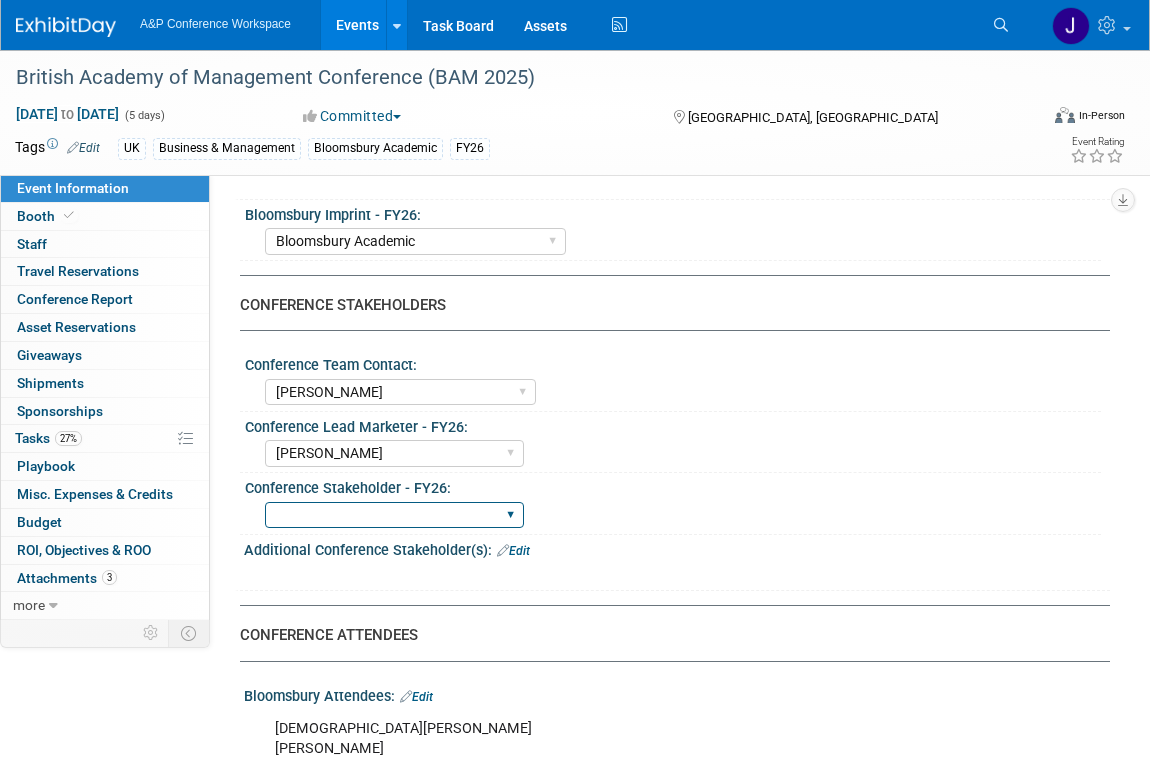 click on "Abigail Larkin
Alice Billington
Ami Reitmeier
Amy Suratia
Andy Boyd
Anna Roberts
Annie Lee
Brenna Akerman
Caitlin Flint
Carey Cameron
Carly Bull
Charlotte Unsworth
Eleanor Wilson
Emma Chonofsky
Erika Rollins
Helen Jackson
Jack Solloway
Jenny Liddiard
Joe Kreuser
Karen Reid
Katie Dean
Khadija Ahmed
Laura Montgomery
Lianna Iwanikiw
Louise Morgan
Maria Davies
Maria Rohde
Mark Strong
Mary Mahoney
McKenna Freiss
Michelle Kelly
OPEN POSITION
Paige Domantey
Phoebe Murphy-Dunn
Rachel Sherlock
Rebecca Callow
Ros Jubber
Rosalie Love
Sam Tilzey
Samantha Klein
Sarah Ruddock
Seth Taylor
Shereen Muhyeddeen
Sofie Logan
Sophia Hettler
Taylor Thompson
Teodora Rousseva
Tia Ali
Vanessa Taylor-Sharpe
Veronica Dove
Vivien Quick
NEW HIRE
Lynsay Williams" at bounding box center (394, 515) 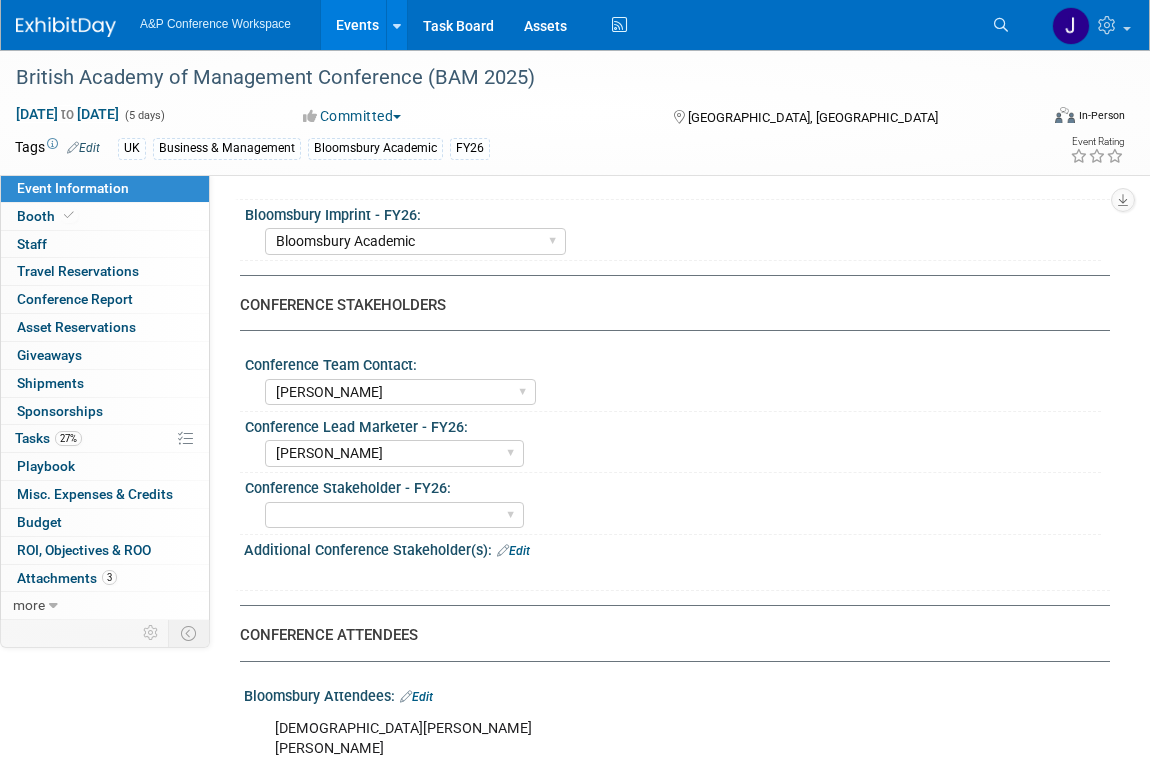 click on "Backbeat
Bloomsbury
Bloomsbury Academic
Bloomsbury Digital Resources
Bloomsbury Libraries Unlimited
Bloomsbury Professional
Bloomsbury Visual Arts
Fairchild Books
Hart Publishing
Lexington - DO NOT USE
Methuen Drama
Open Access
Rowman
Student Learning
T&T Clark
The Arden Shakespeare
Bloomsbury/Rowman & Littlefield
K-12 Education
I.B.Tauris
ABC-CLIO
ABC-Reference
Zed Books" at bounding box center (683, 239) 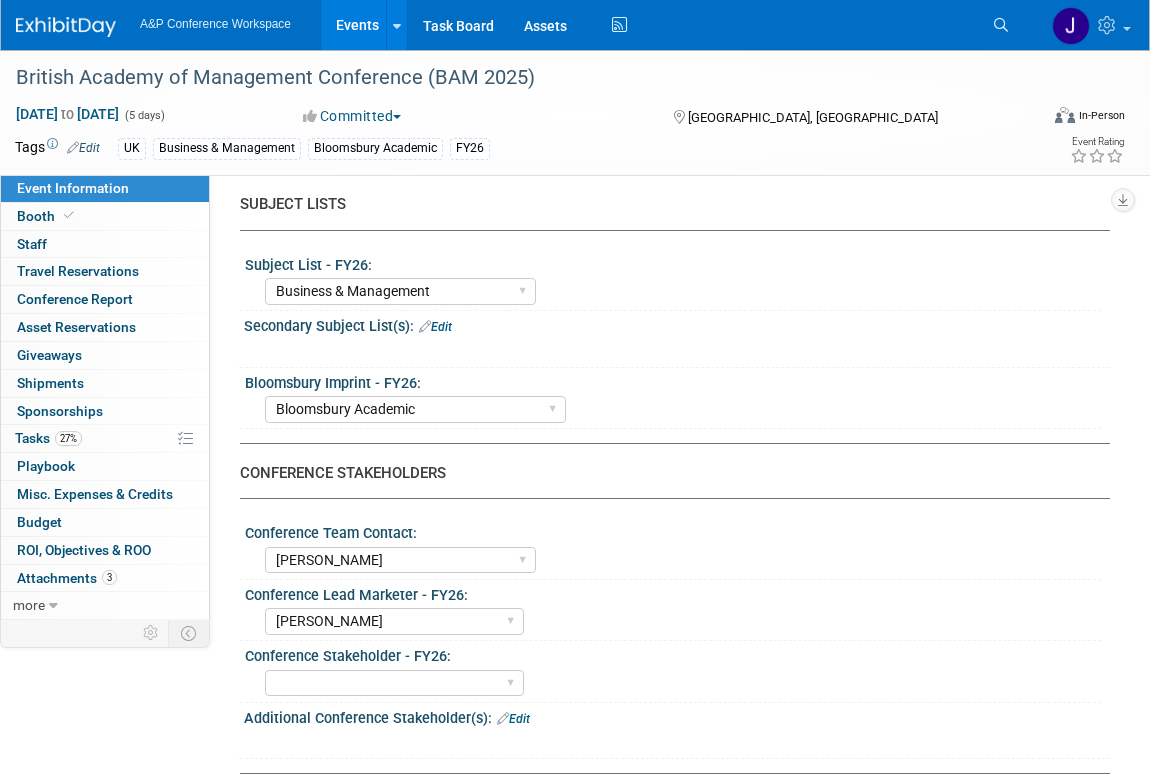 scroll, scrollTop: 454, scrollLeft: 0, axis: vertical 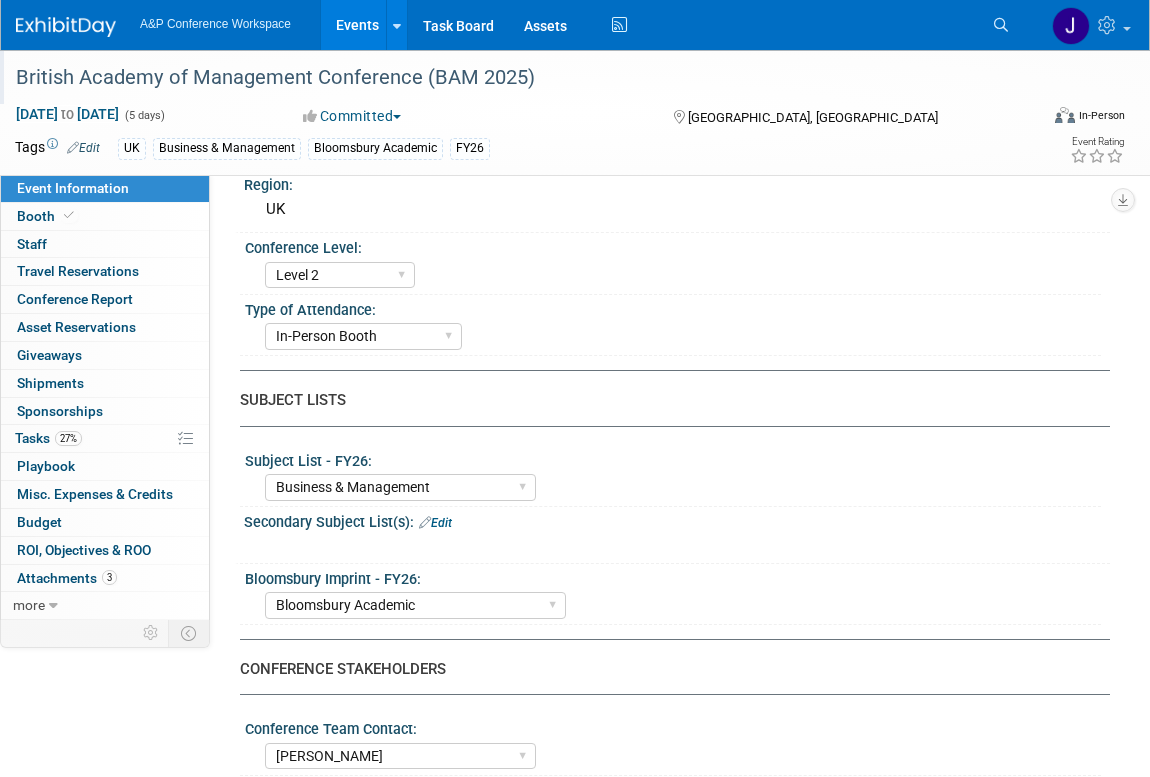 drag, startPoint x: 572, startPoint y: 82, endPoint x: 15, endPoint y: 75, distance: 557.044 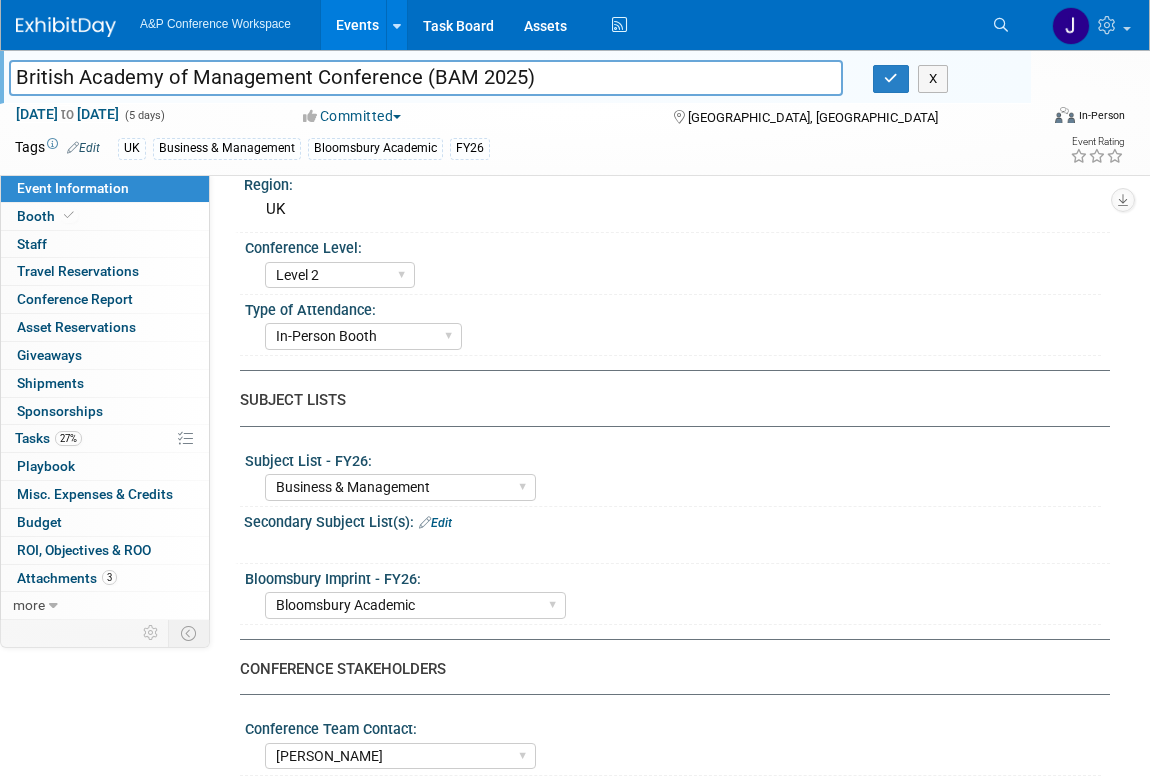 drag, startPoint x: 547, startPoint y: 79, endPoint x: -151, endPoint y: 78, distance: 698.00073 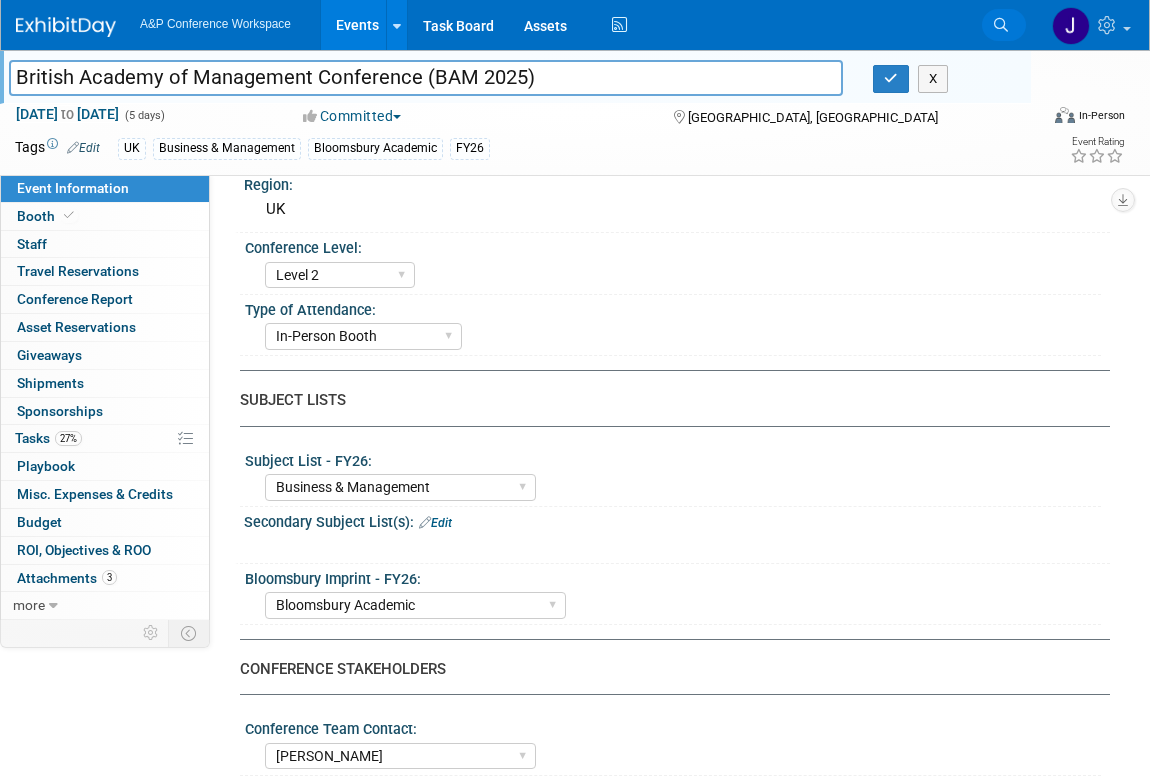 click at bounding box center (1001, 25) 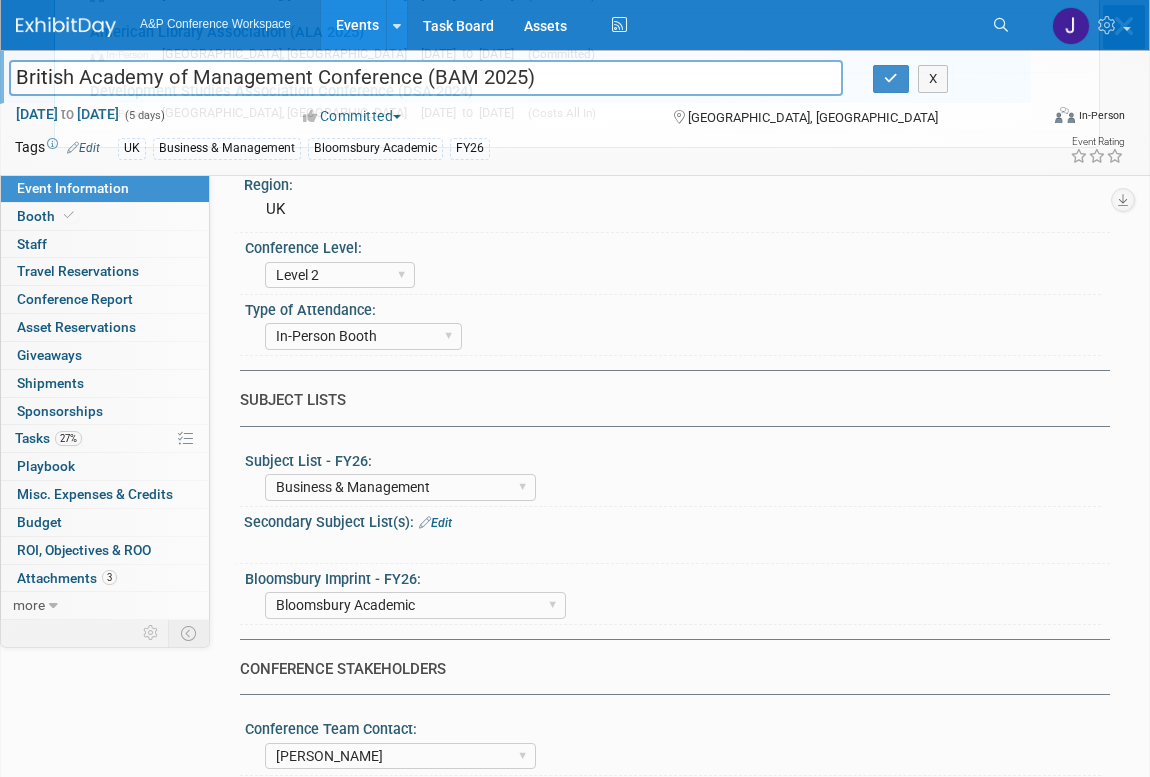 scroll, scrollTop: 0, scrollLeft: 0, axis: both 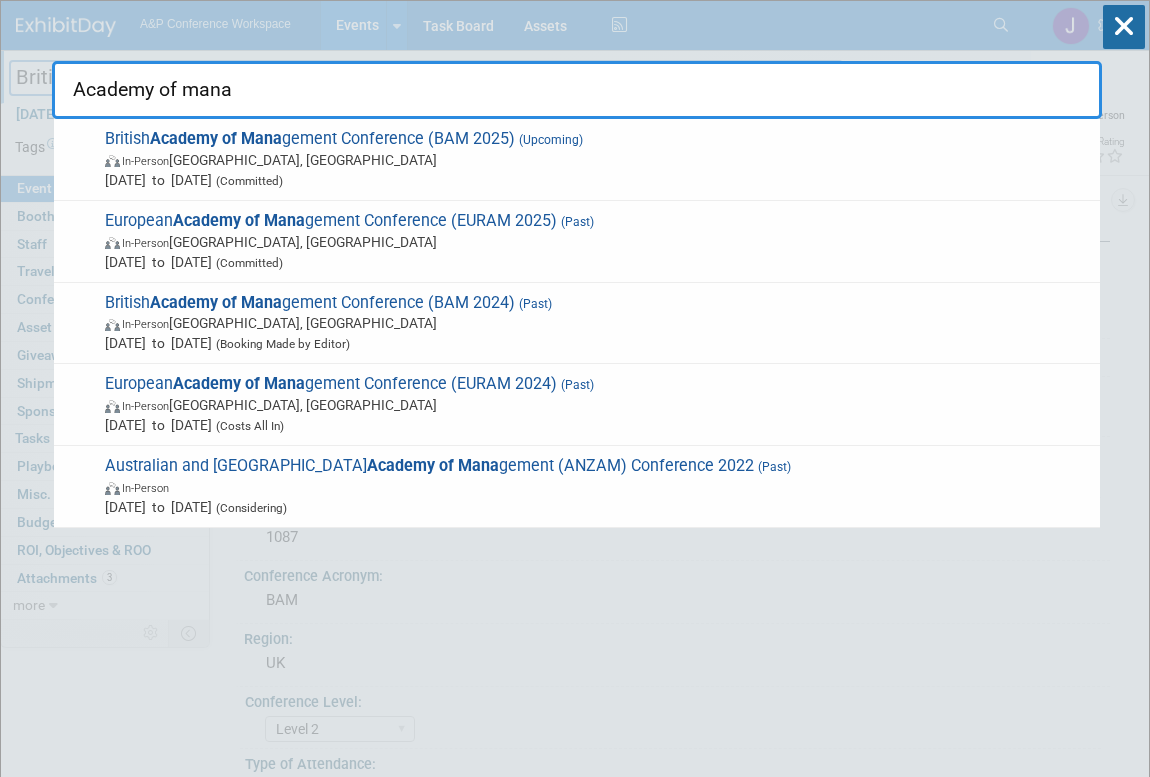 type on "Academy of mana" 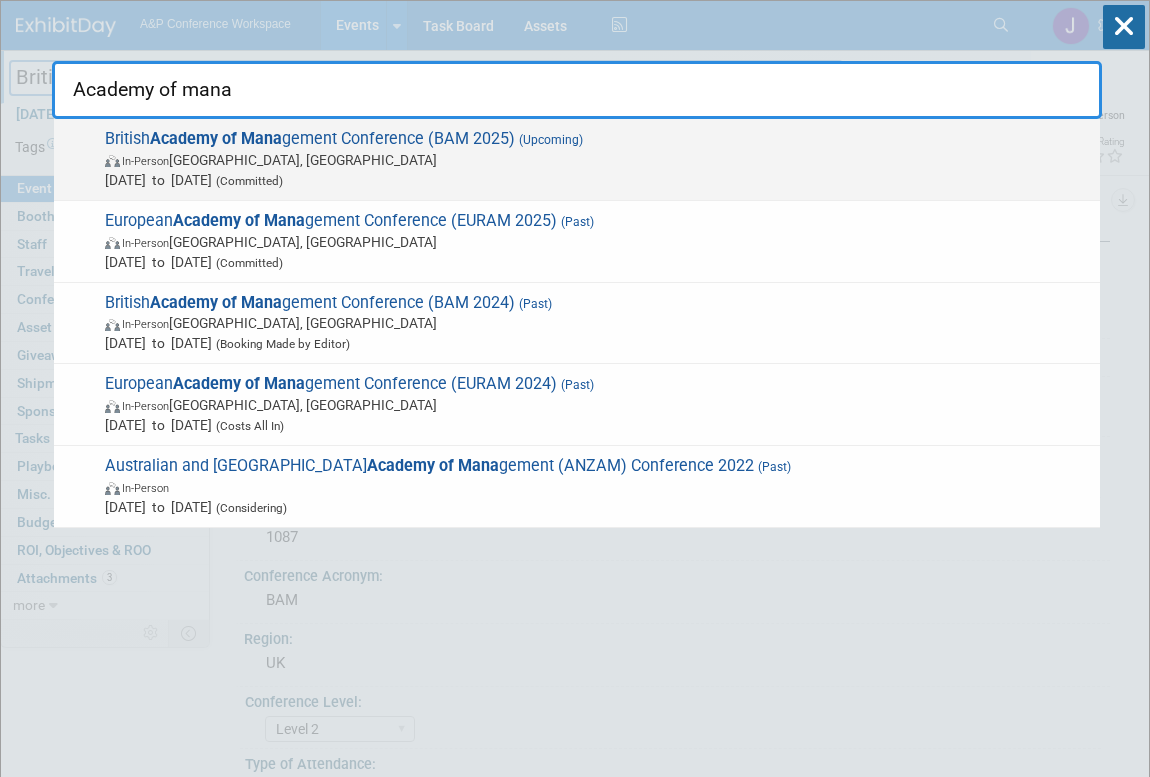click on "British  Academy of Mana gement Conference (BAM 2025)  (Upcoming)  In-Person     Canterbury, United Kingdom Sep 1, 2025  to  Sep 5, 2025  (Committed)" at bounding box center [594, 159] 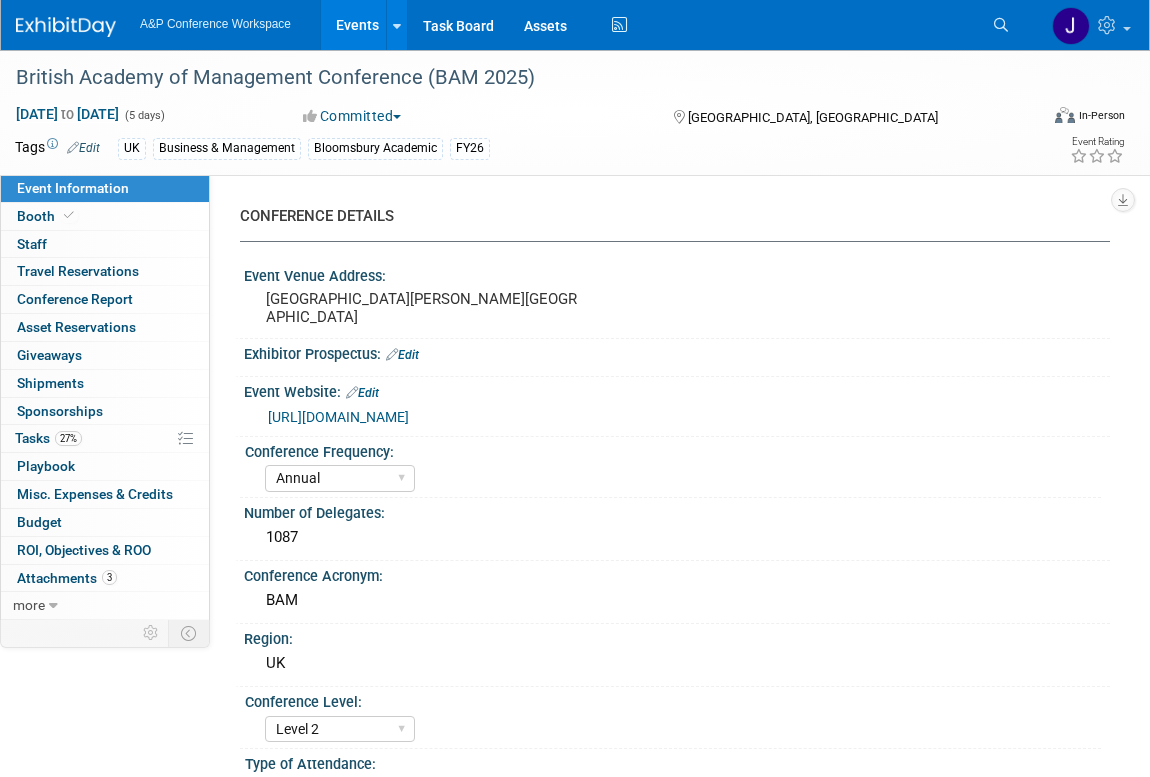 select on "Annual" 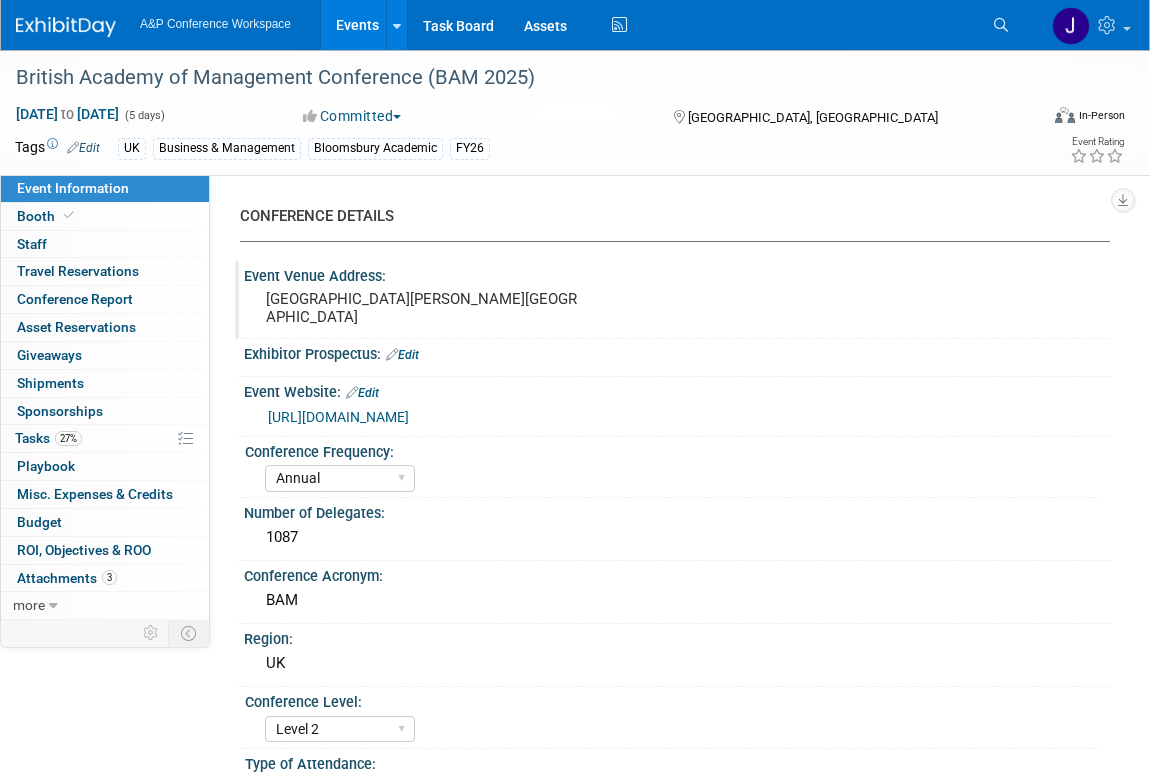 click on "[GEOGRAPHIC_DATA][PERSON_NAME][GEOGRAPHIC_DATA]" at bounding box center (424, 308) 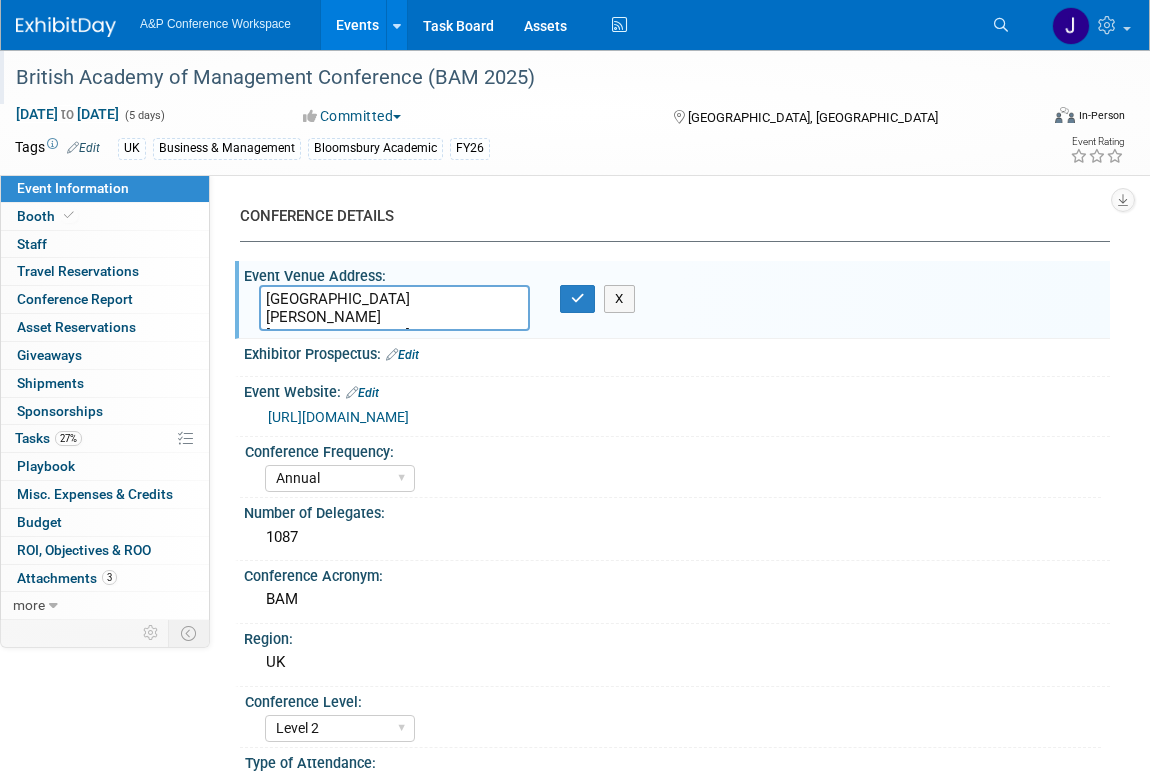 click on "British Academy of Management Conference (BAM 2025)" at bounding box center (512, 78) 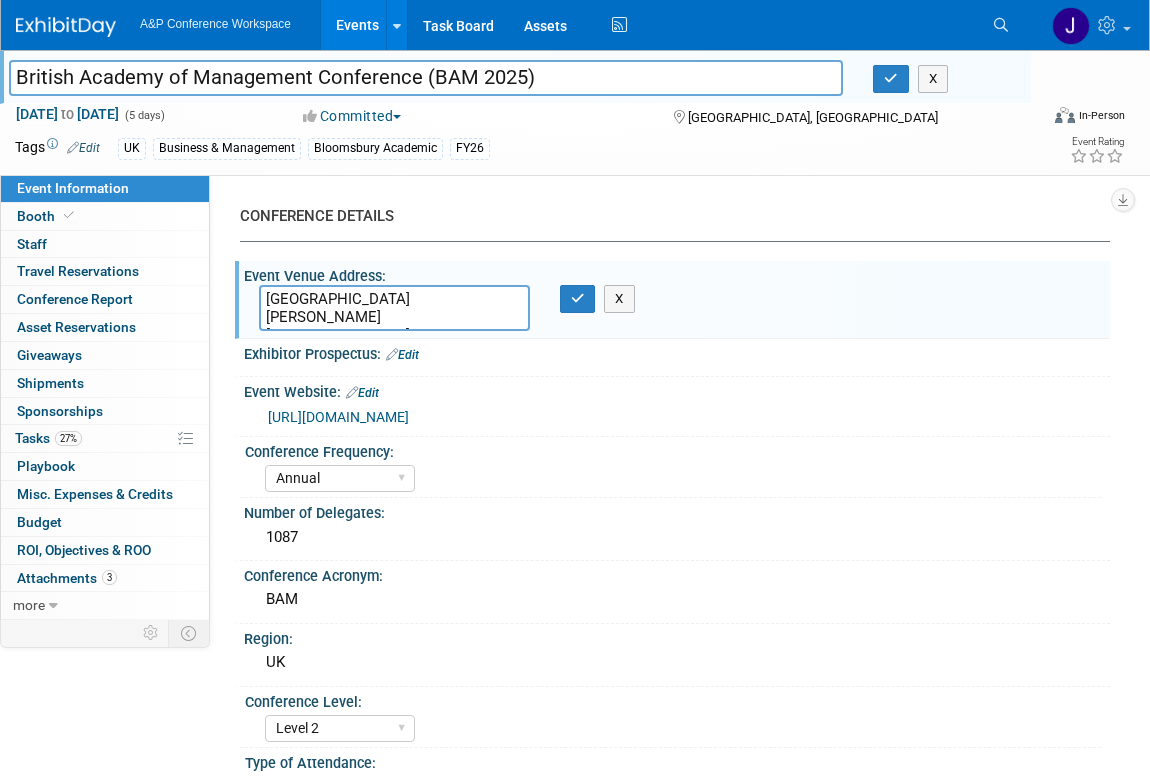 click on "A&P Conference Workspace
Events
Add Event
Bulk Upload Events
Shareable Event Boards
Recently Viewed Events:
British Academy of Management Conference (BAM 2025)
Canterbury, United Kingdom
Sep 1, 2025  to  Sep 5, 2025
Georgia Council for the Social Studies (GCSS 2025)
Athens, GA
Oct 23, 2025  to  Oct 24, 2025
ALISE 2025 Annual Conference (ALISE 2025)
Kansas City, MO
Oct 6, 2025  to  Oct 8, 2025
Task Board
Assets
Activity Feed
My Account
My Profile & Preferences
Sync to External Calendar...
Team Workspace
Users and Permissions
Workspace Settings
Metrics & Analytics
Budgeting, ROI & ROO
Annual Budgets (all events)
Refer & Earn
Contact us
Sign out
Search" at bounding box center [562, 25] 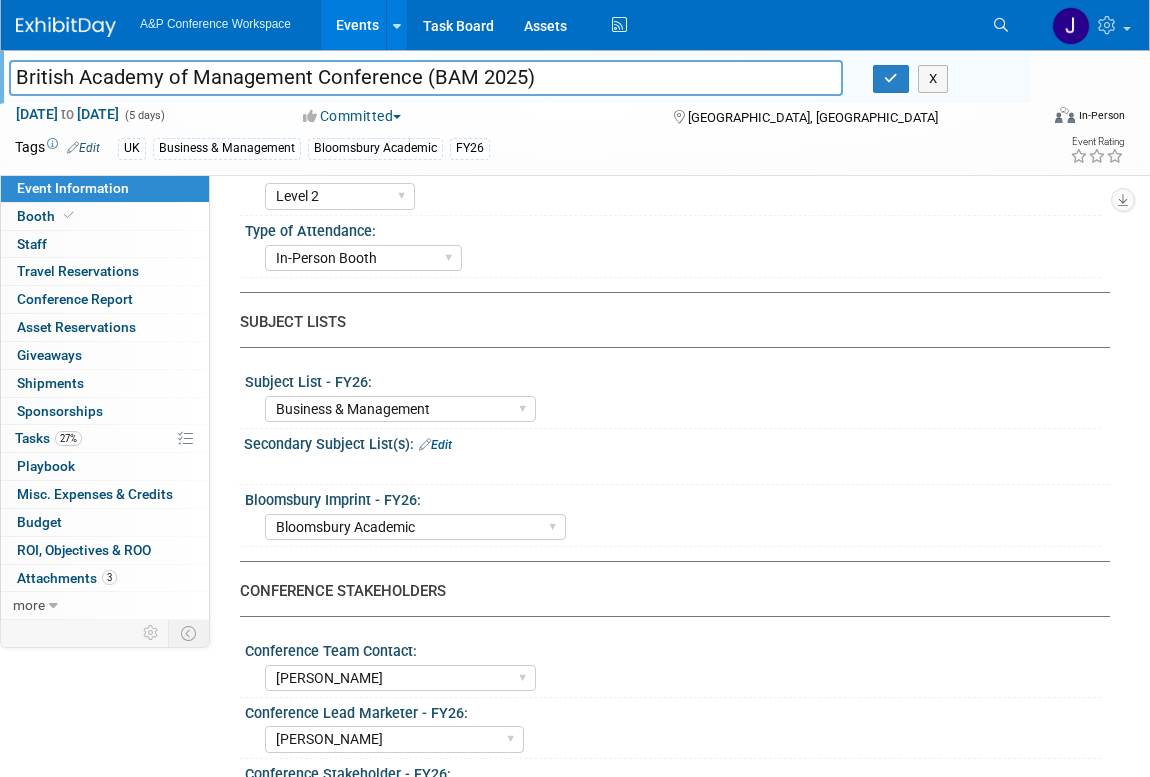 scroll, scrollTop: 363, scrollLeft: 0, axis: vertical 